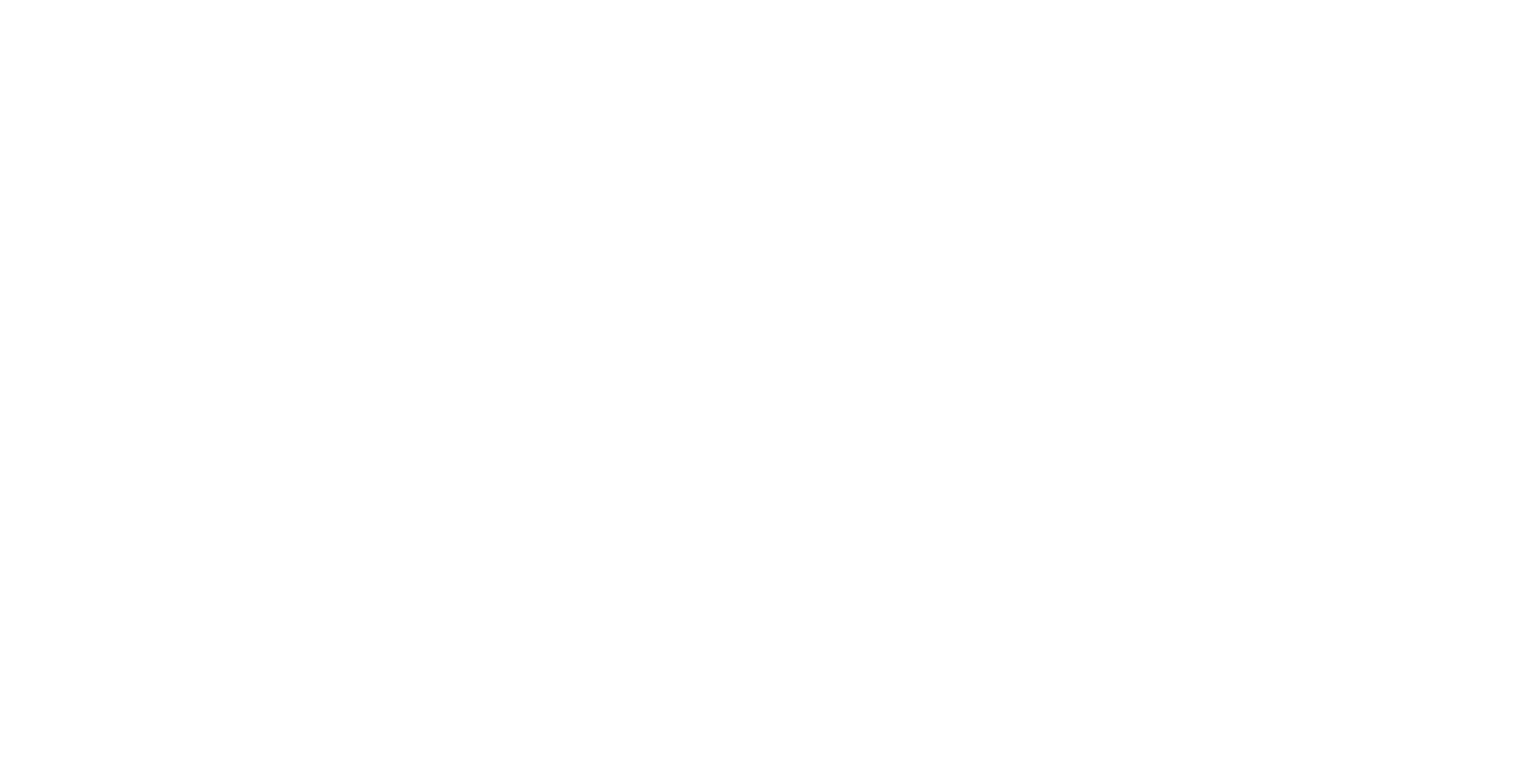 scroll, scrollTop: 0, scrollLeft: 0, axis: both 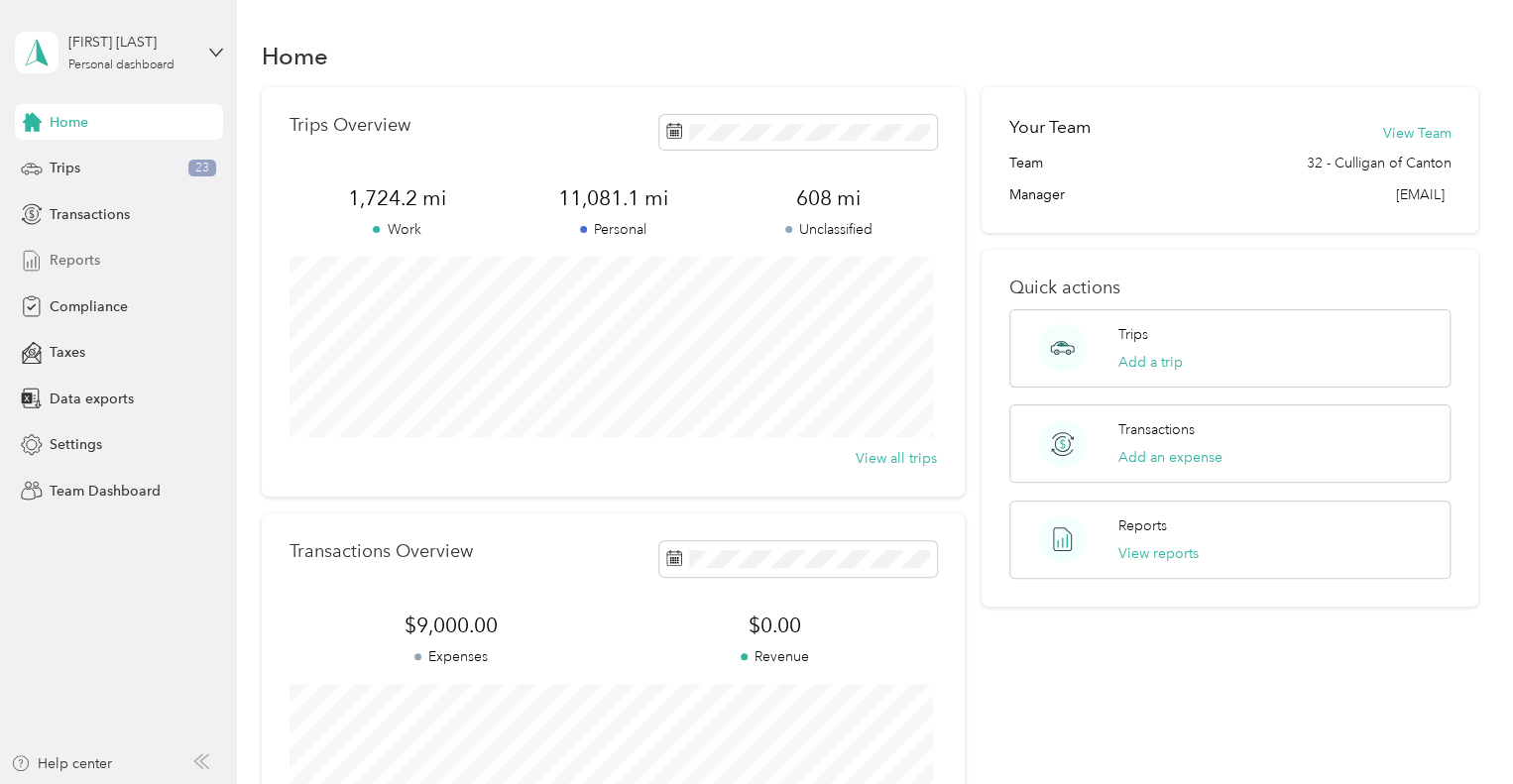 click on "Reports" at bounding box center (74, 260) 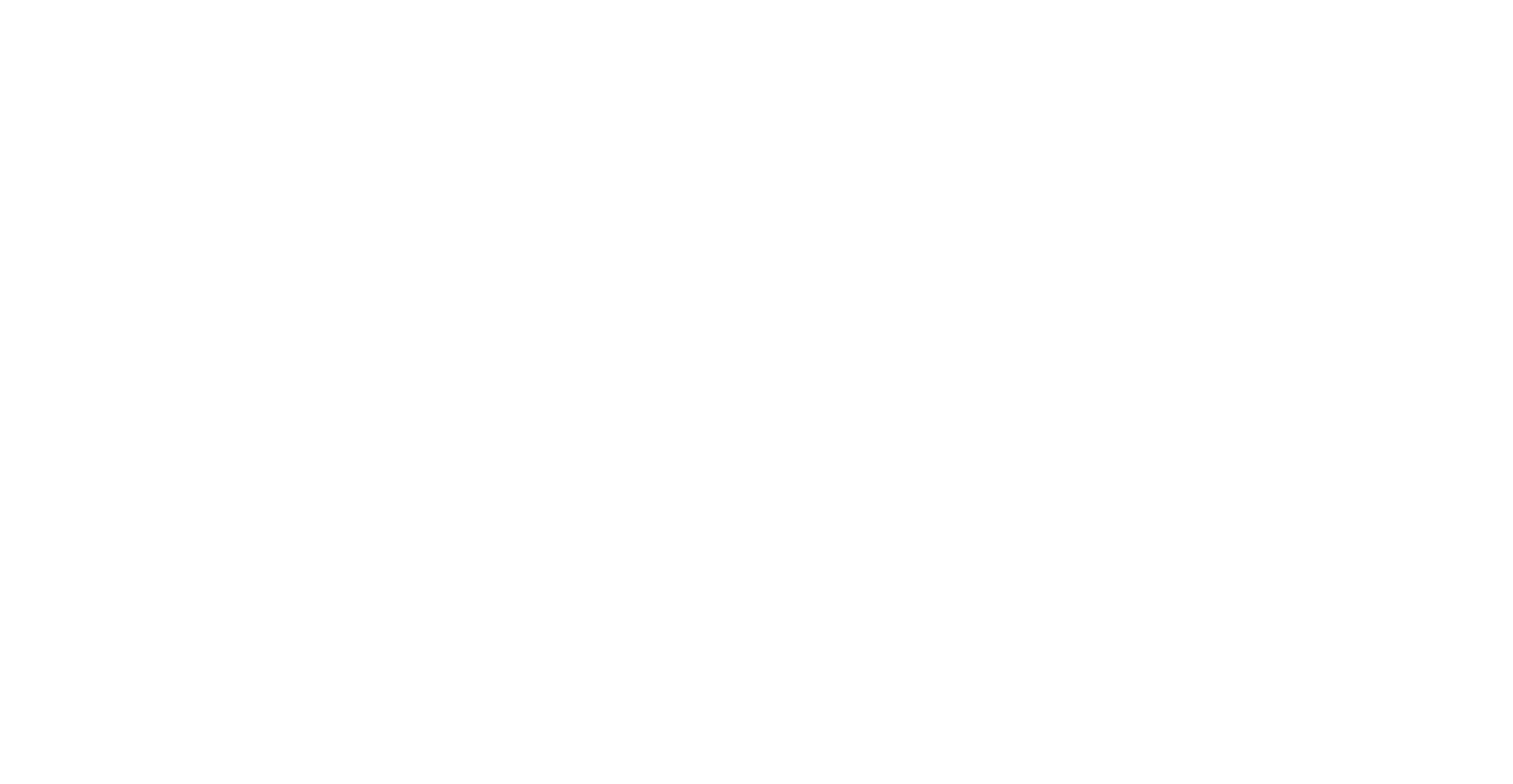 scroll, scrollTop: 0, scrollLeft: 0, axis: both 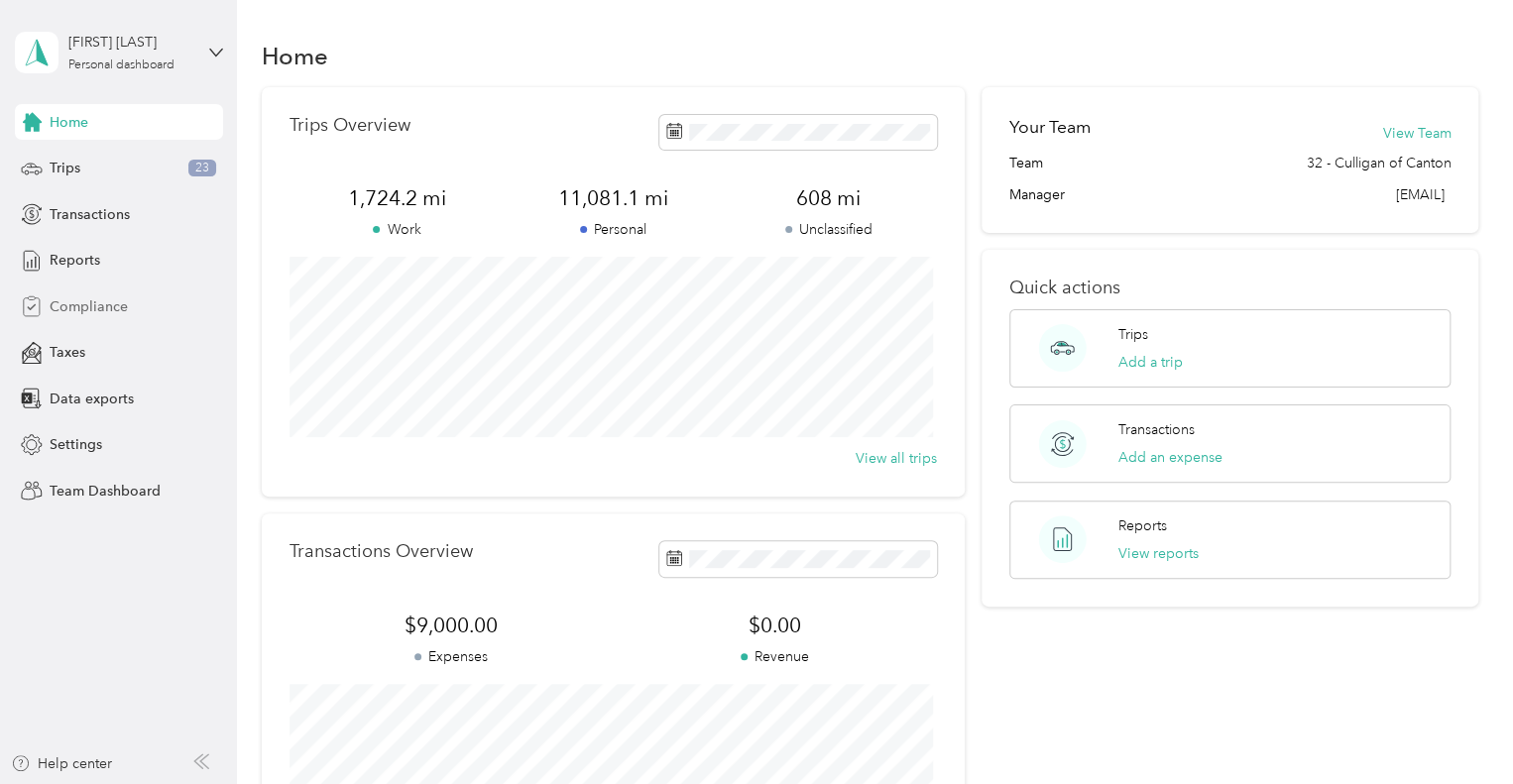 click on "Compliance" at bounding box center [88, 306] 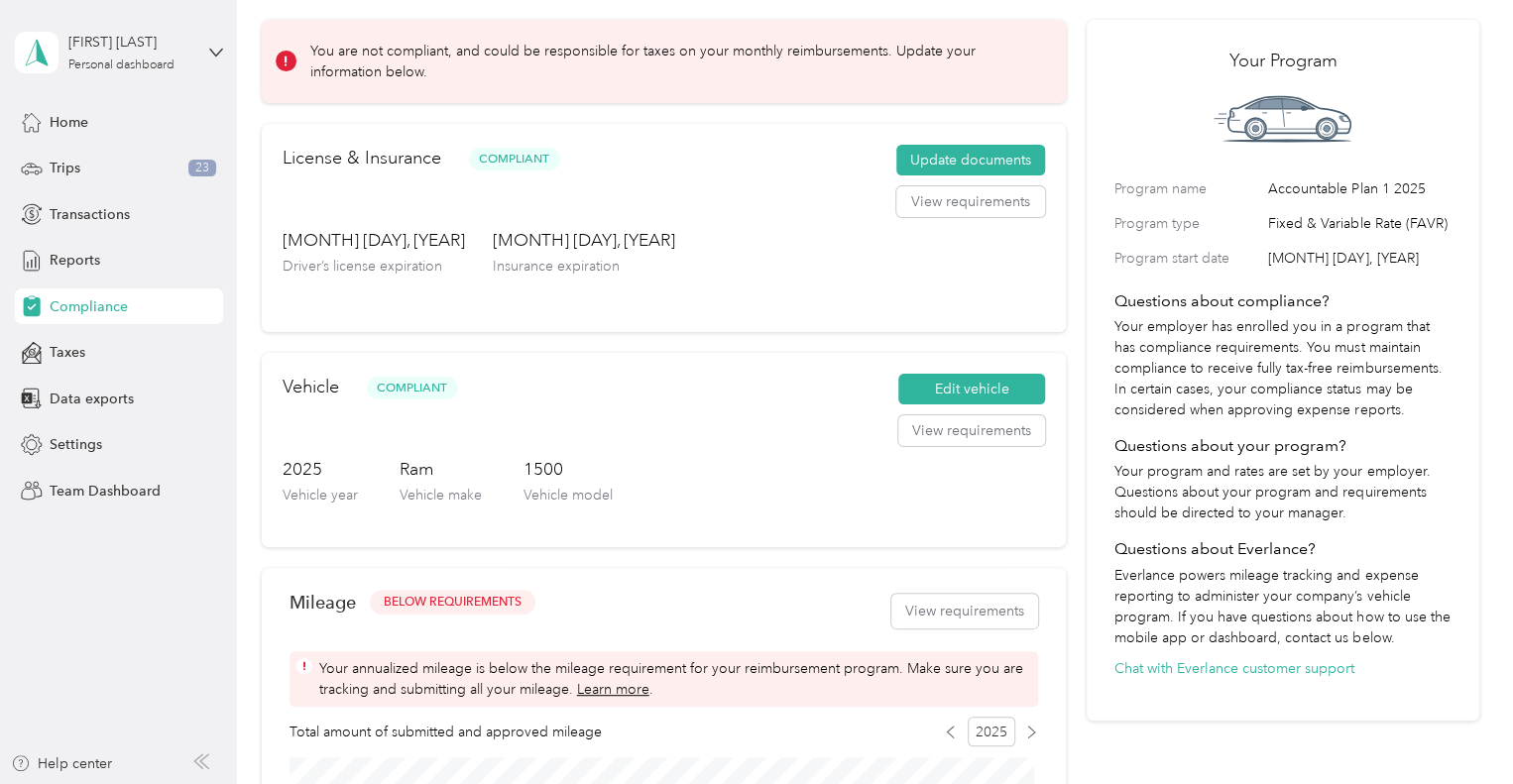 scroll, scrollTop: 0, scrollLeft: 0, axis: both 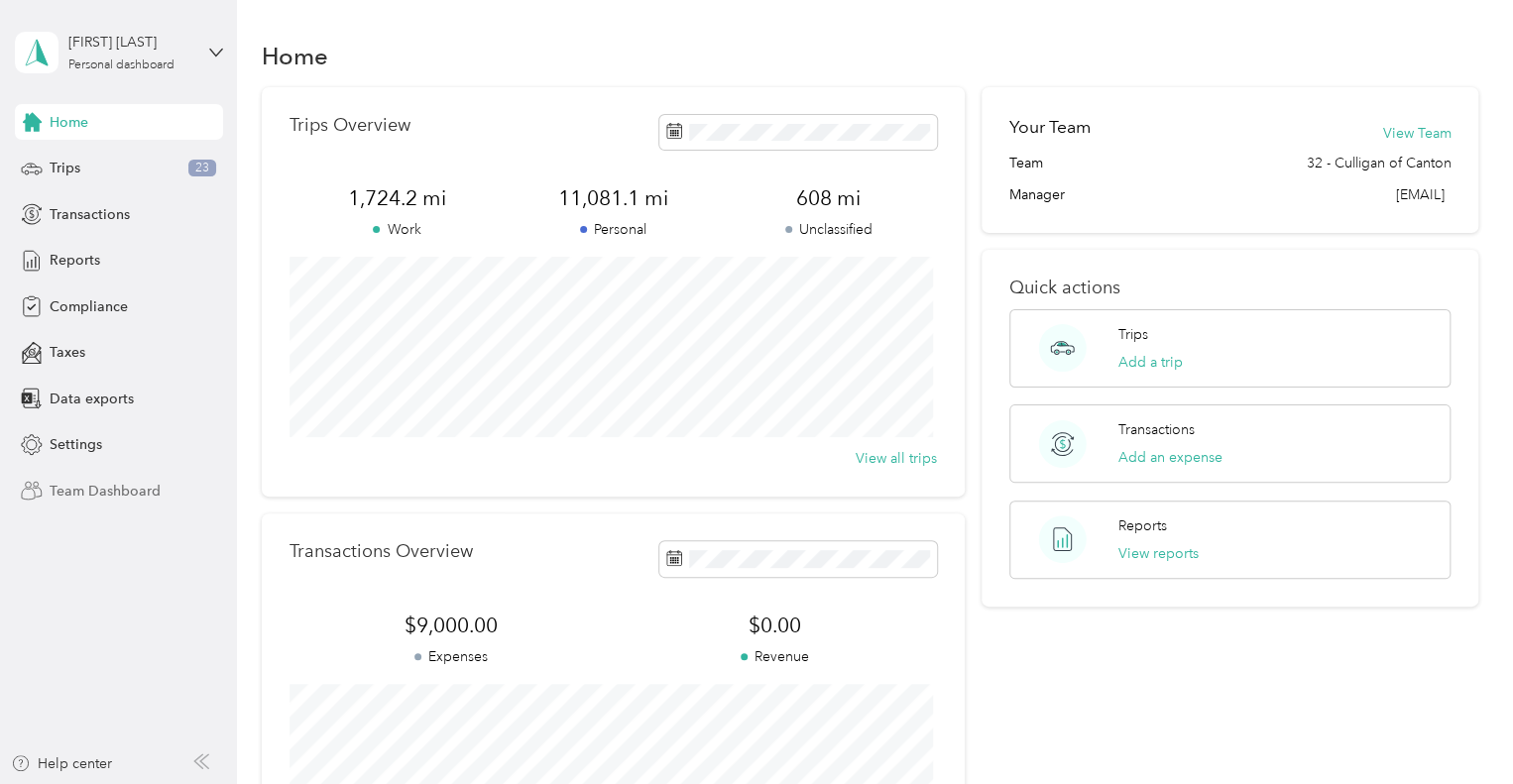 click on "Team Dashboard" at bounding box center [105, 491] 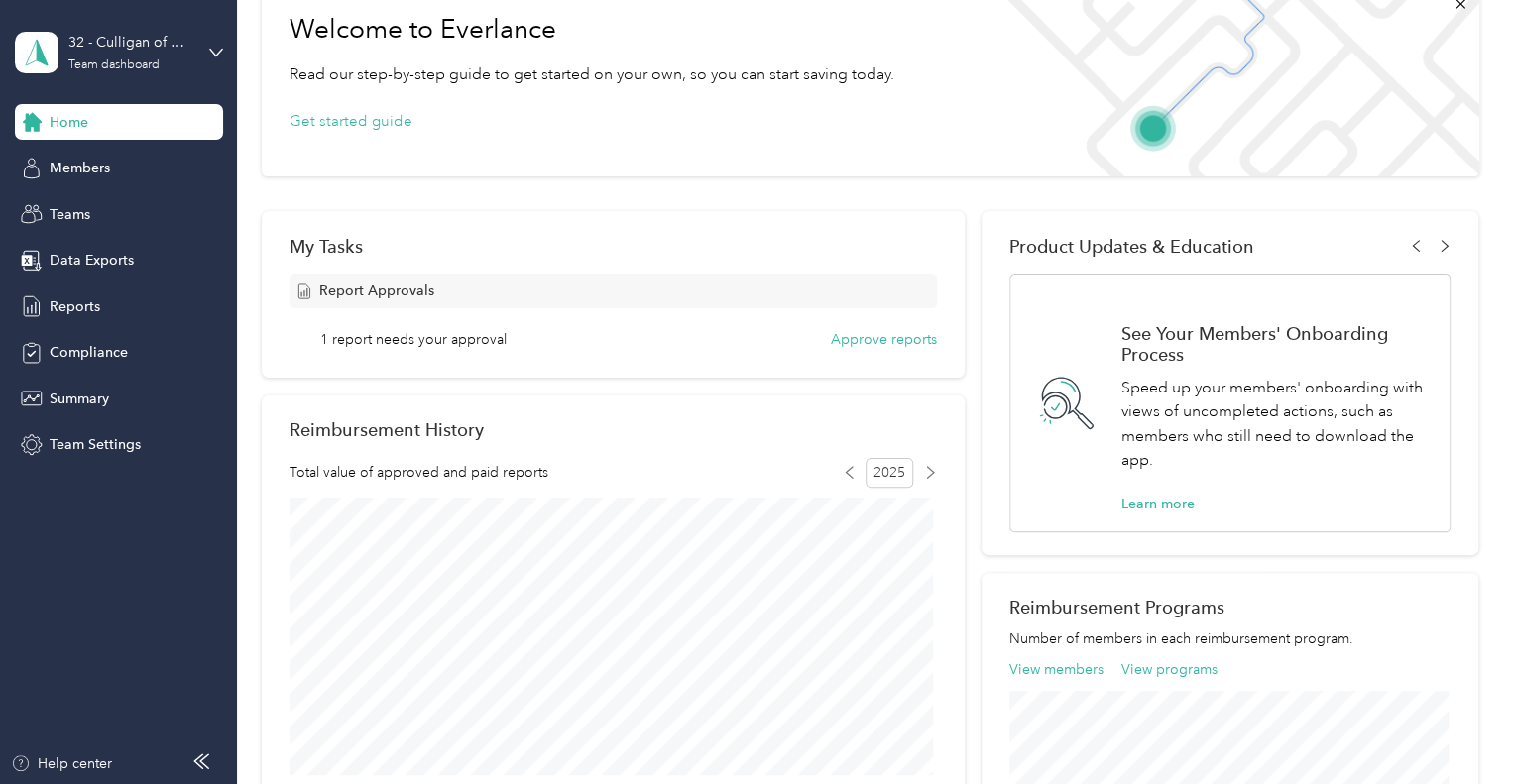 scroll, scrollTop: 0, scrollLeft: 0, axis: both 